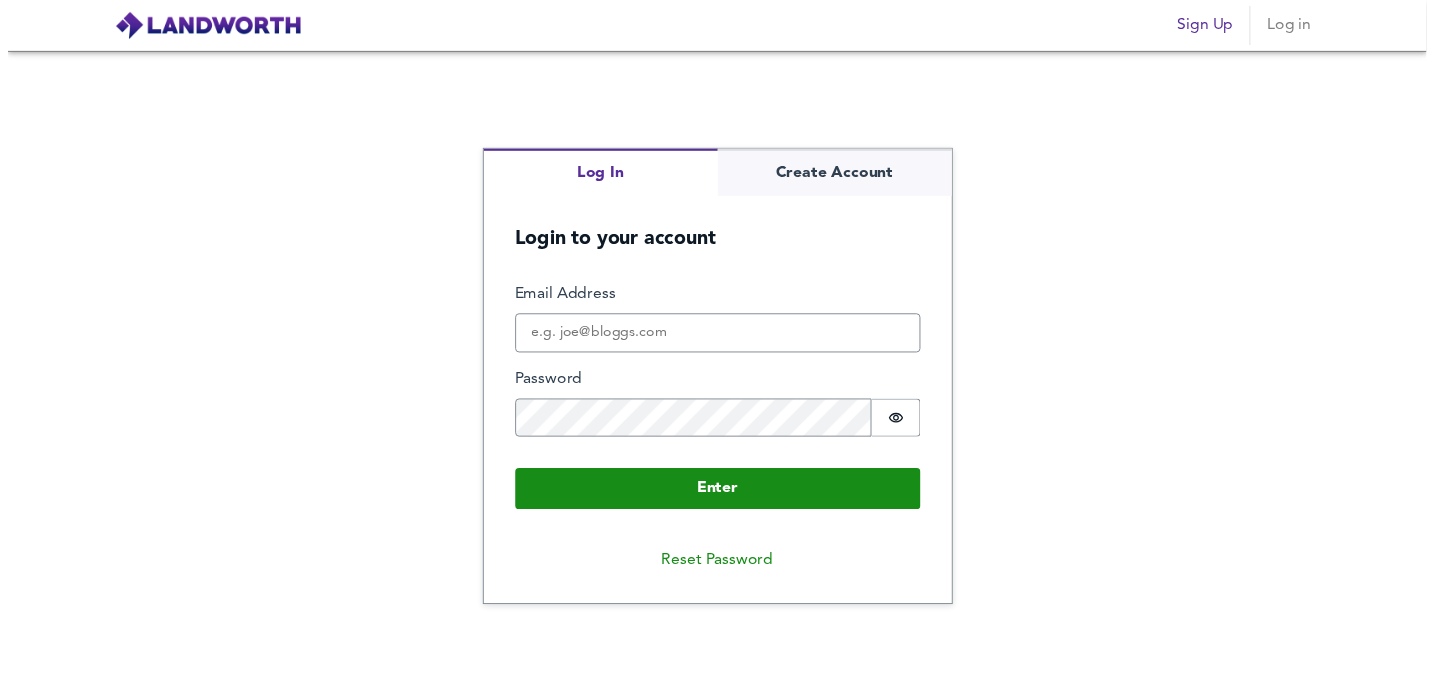 scroll, scrollTop: 0, scrollLeft: 0, axis: both 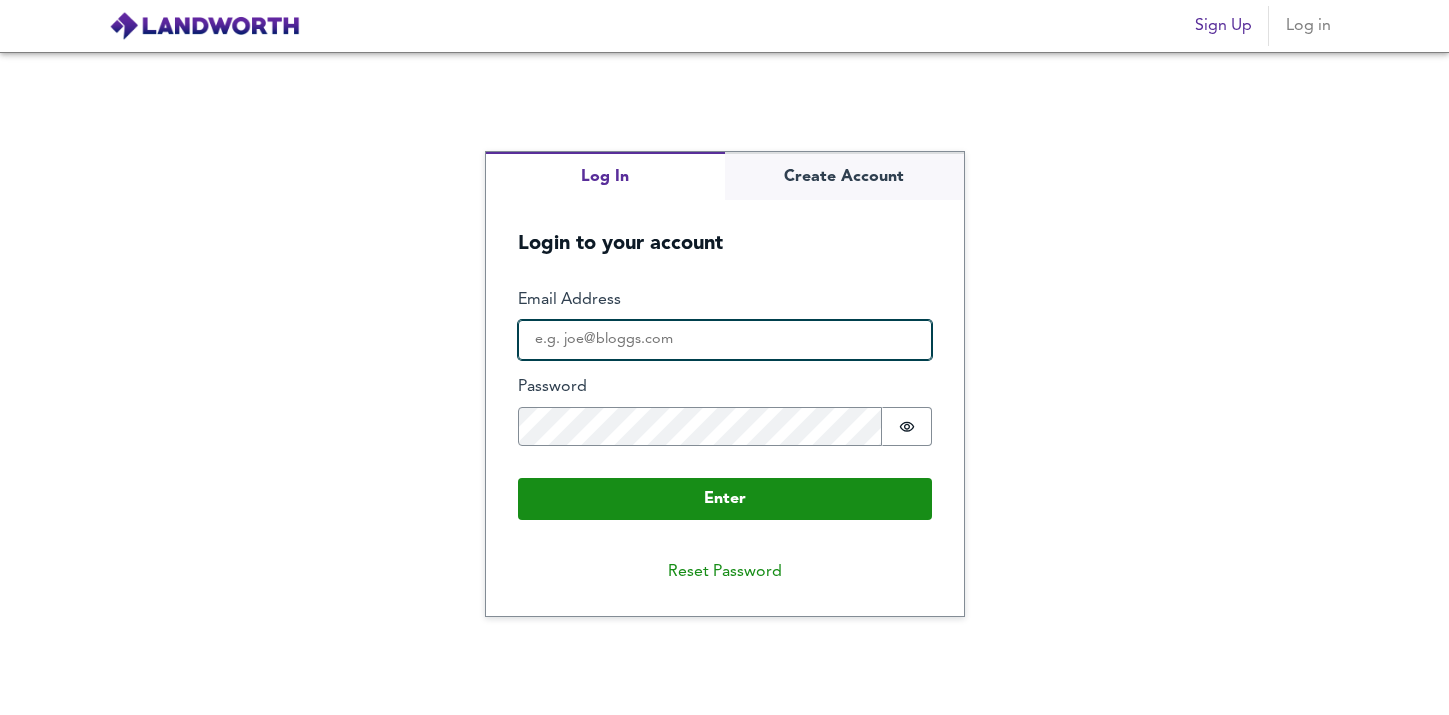 type on "[EMAIL_ADDRESS][DOMAIN_NAME]" 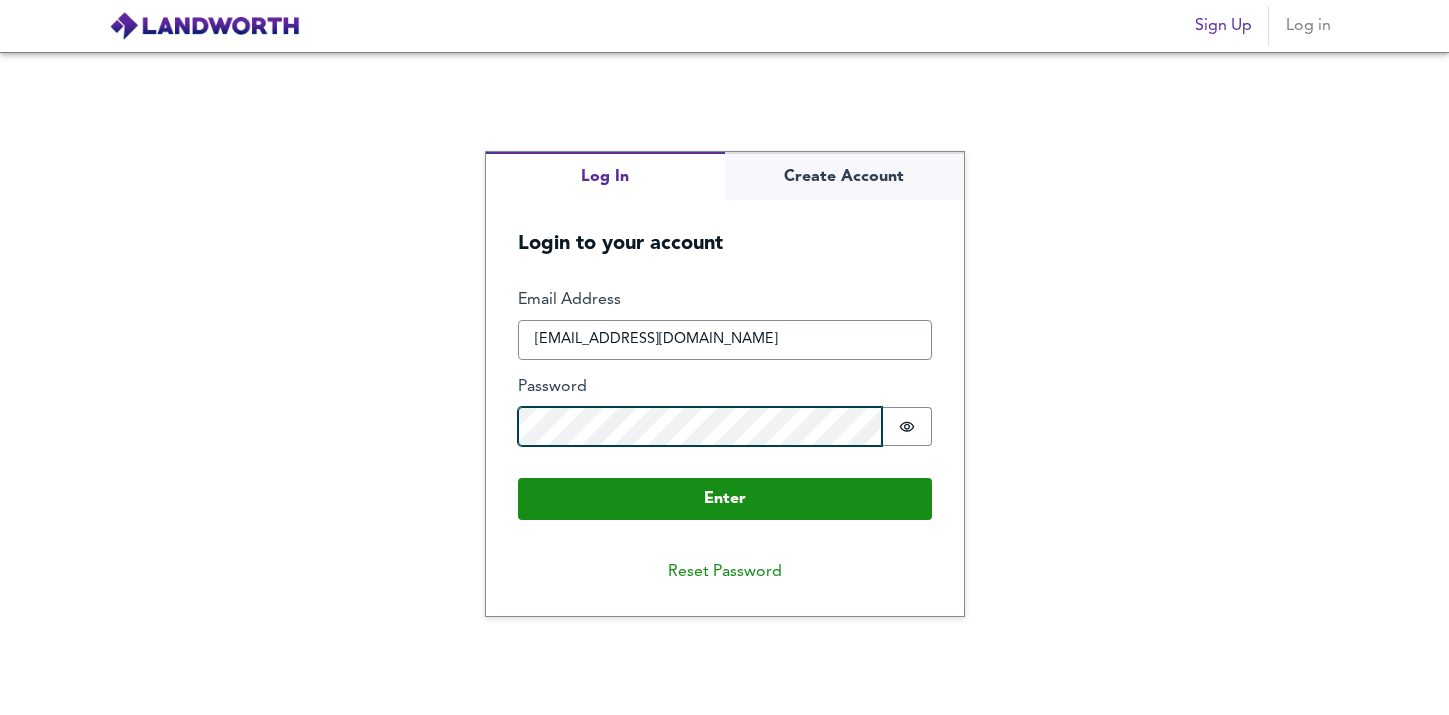 click on "Enter" at bounding box center [725, 499] 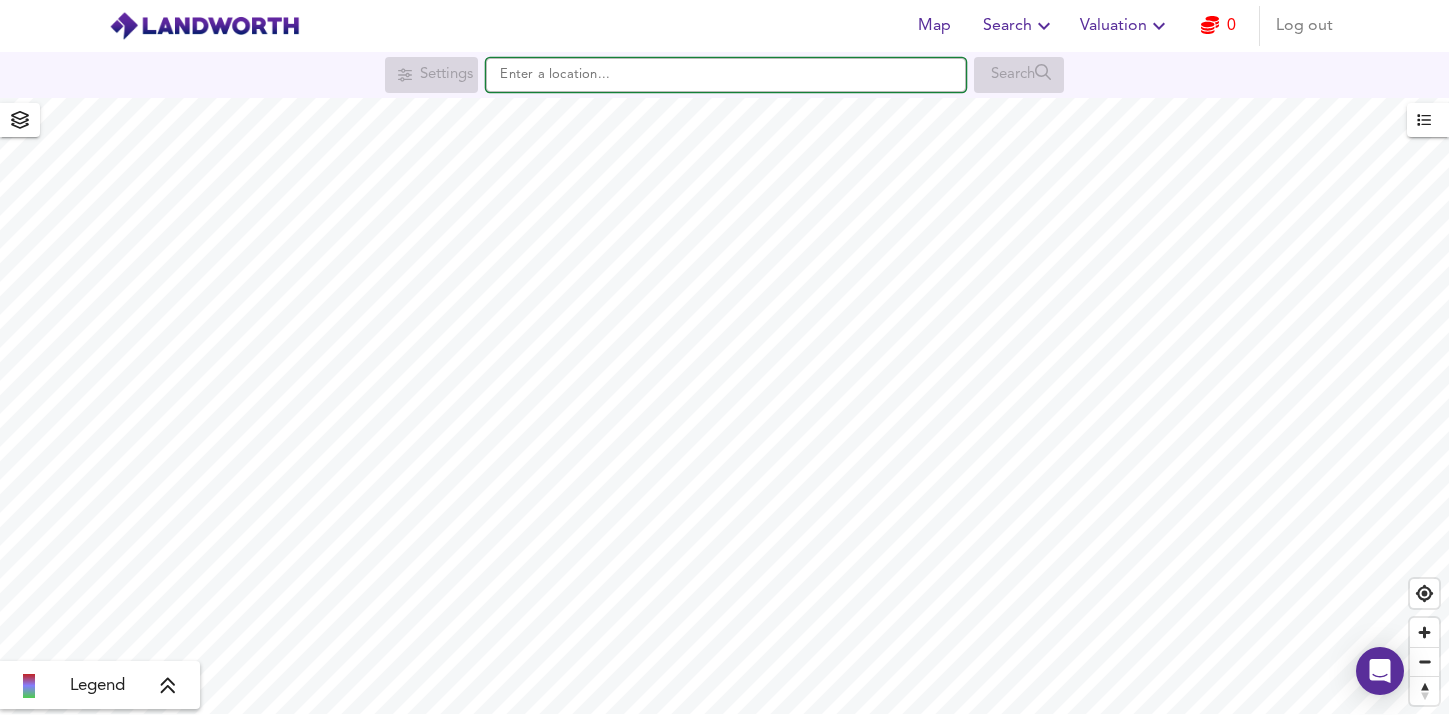click at bounding box center (726, 75) 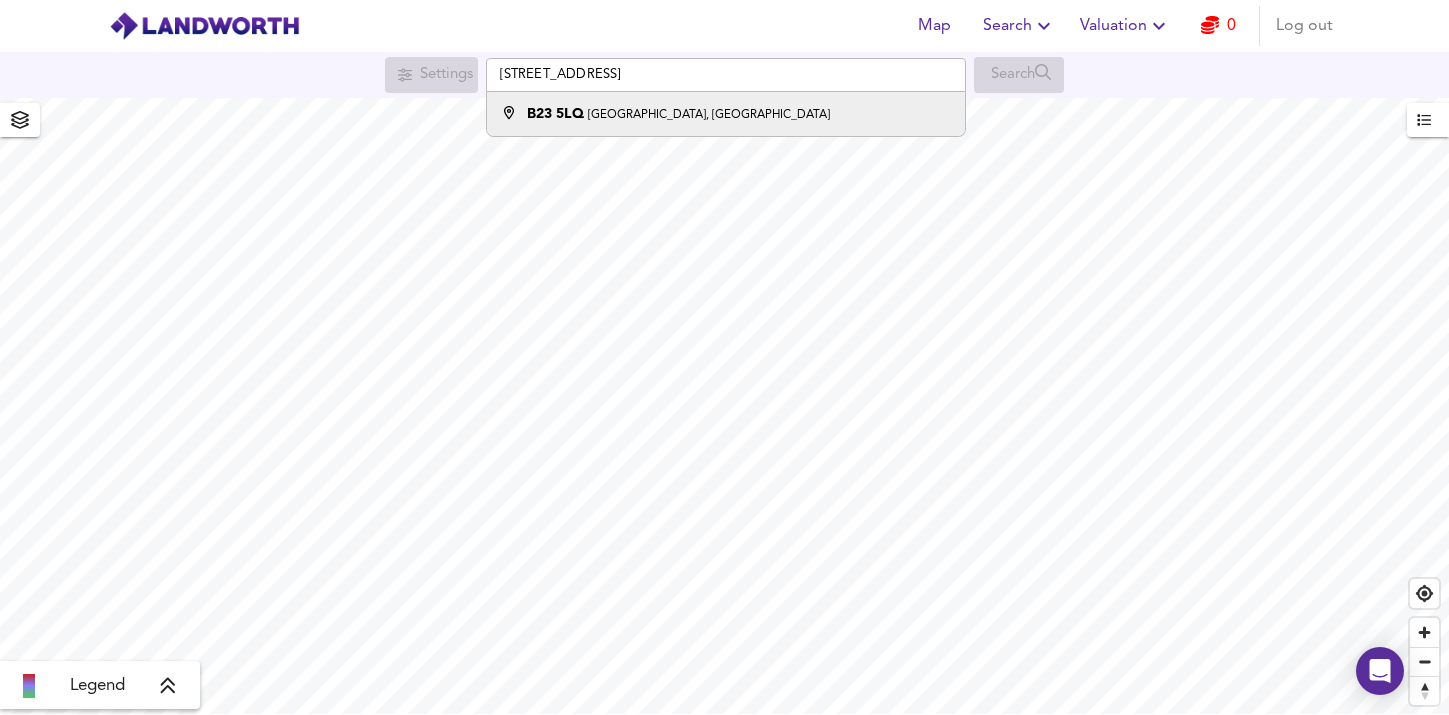 click on "[GEOGRAPHIC_DATA], [GEOGRAPHIC_DATA]" at bounding box center (709, 115) 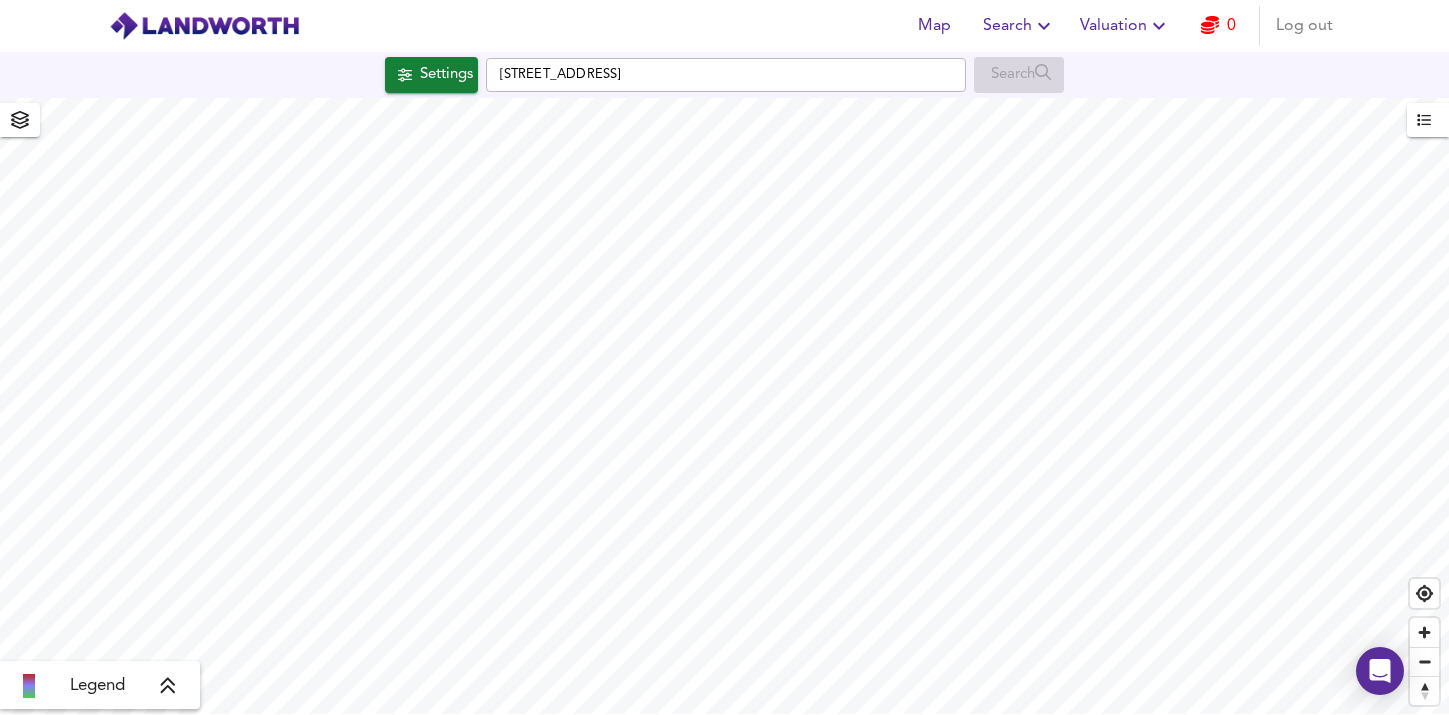 checkbox on "false" 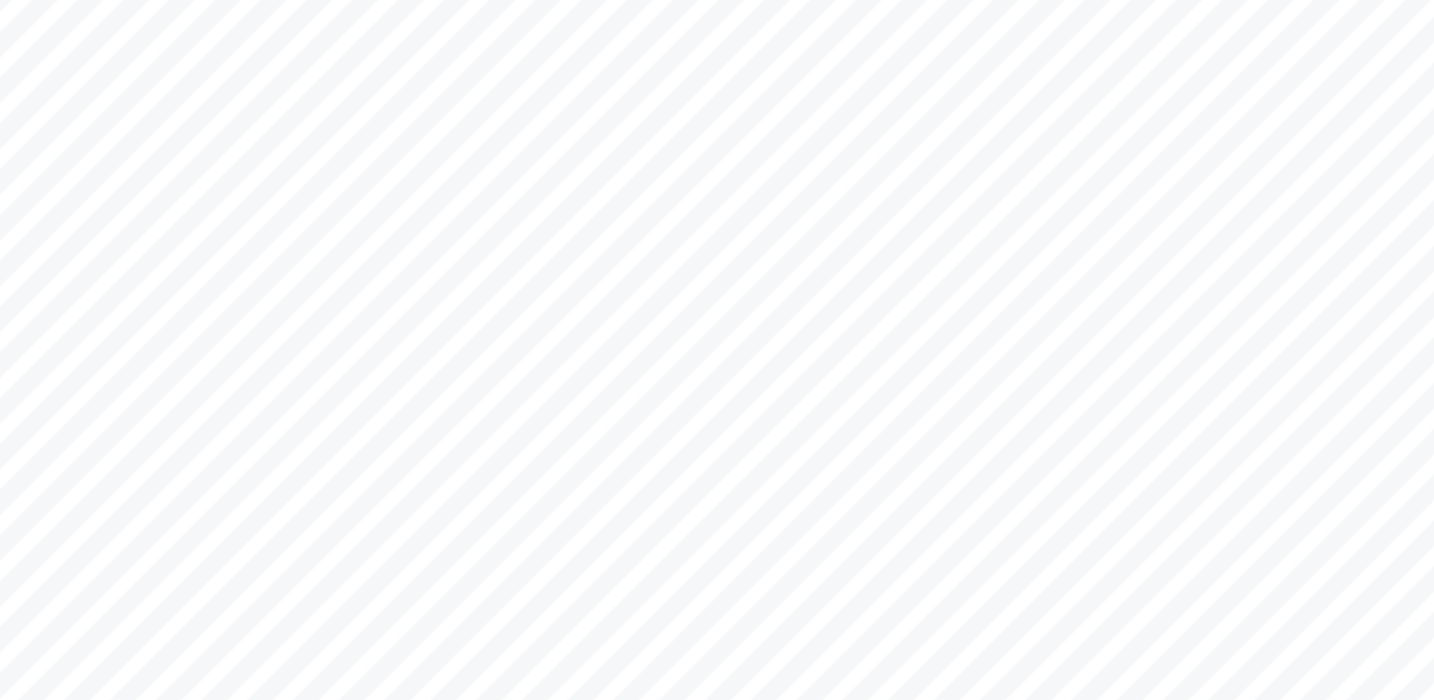 click on "Map Search Valuation    0 Log out        [GEOGRAPHIC_DATA] 5LQ        Search      [GEOGRAPHIC_DATA] 5LQ Average Sold Price ft²   m² £196/ft² £ 279/ft² £361/ft² Houses All Flats    Search Settings           Legend       UK Average Price   for [DATE] £ 339 / ft²      +6.1% Source:   Land Registry Data - [DATE] [GEOGRAPHIC_DATA] & [GEOGRAPHIC_DATA] - Average £/ ft²  History [GEOGRAPHIC_DATA] & Wales - Total Quarterly Sales History
X Map Settings Basemap          Default hybrid Heatmap          Average Price landworth 2D   View Dynamic Heatmap   On Show Postcodes Show Boroughs 2D 3D Find Me X Property Search Radius   ¼ mile 402 Sales Rentals Planning    Live Market Listings   Rightmove Off   On     Sold Property Prices   HM Land Registry Off   On     Room Rentals & Flatshares   SpareRoom   BETA Off   On     Planning Applications Local Authorities Off   On  Run Search" at bounding box center [717, 350] 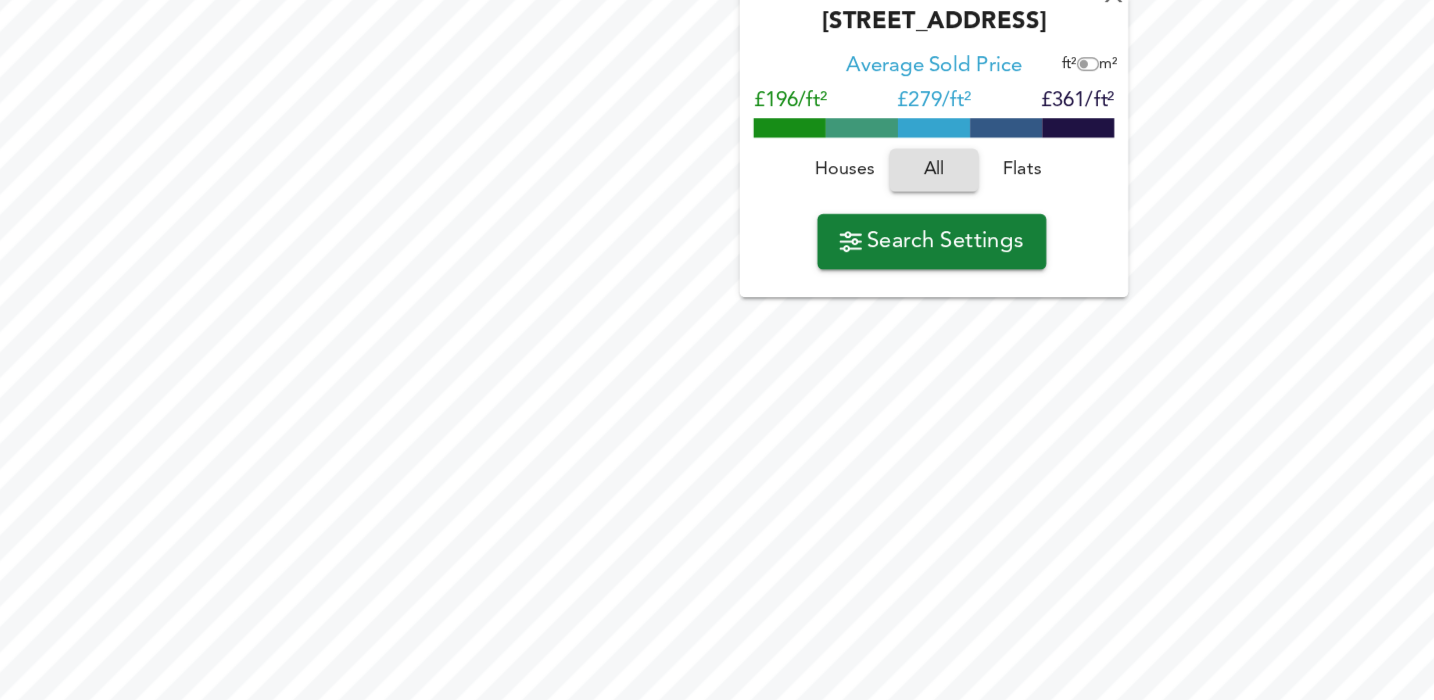 click on "Map Search Valuation    0 Log out        [GEOGRAPHIC_DATA] 5LQ        Search      [GEOGRAPHIC_DATA] 5LQ Average Sold Price ft²   m² £196/ft² £ 279/ft² £361/ft² Houses All Flats    Search Settings           Legend       UK Average Price   for [DATE] £ 339 / ft²      +6.1% Source:   Land Registry Data - [DATE] [GEOGRAPHIC_DATA] & [GEOGRAPHIC_DATA] - Average £/ ft²  History [GEOGRAPHIC_DATA] & Wales - Total Quarterly Sales History
X Map Settings Basemap          Default hybrid Heatmap          Average Price landworth 2D   View Dynamic Heatmap   On Show Postcodes Show Boroughs 2D 3D Find Me X Property Search Radius   ¼ mile 402 Sales Rentals Planning    Live Market Listings   Rightmove Off   On     Sold Property Prices   HM Land Registry Off   On     Room Rentals & Flatshares   SpareRoom   BETA Off   On     Planning Applications Local Authorities Off   On  Run Search" at bounding box center [717, 350] 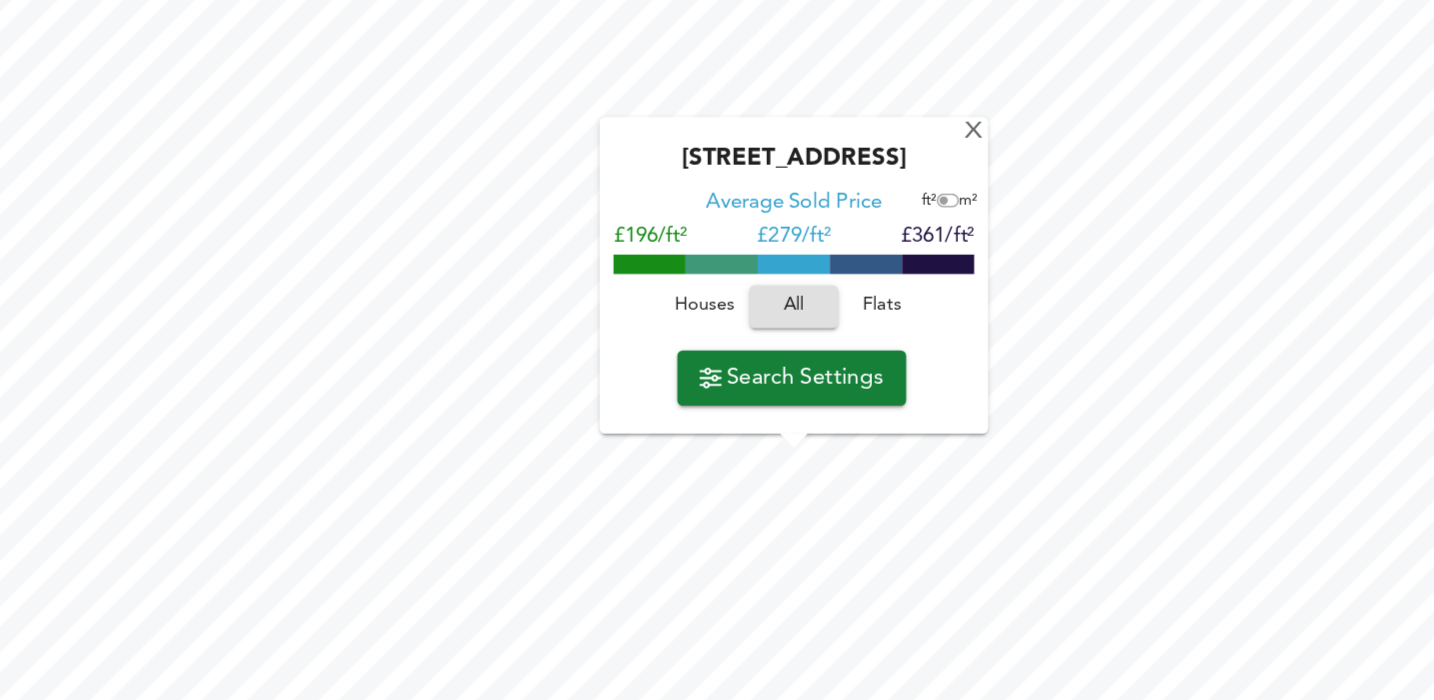 click on "Map Search Valuation    0 Log out        [GEOGRAPHIC_DATA] 5LQ        Search      [GEOGRAPHIC_DATA] 5LQ Average Sold Price ft²   m² £196/ft² £ 279/ft² £361/ft² Houses All Flats    Search Settings           Legend       UK Average Price   for [DATE] £ 339 / ft²      +6.1% Source:   Land Registry Data - [DATE] [GEOGRAPHIC_DATA] & [GEOGRAPHIC_DATA] - Average £/ ft²  History [GEOGRAPHIC_DATA] & Wales - Total Quarterly Sales History
X Map Settings Basemap          Default hybrid Heatmap          Average Price landworth 2D   View Dynamic Heatmap   On Show Postcodes Show Boroughs 2D 3D Find Me X Property Search Radius   ¼ mile 402 Sales Rentals Planning    Live Market Listings   Rightmove Off   On     Sold Property Prices   HM Land Registry Off   On     Room Rentals & Flatshares   SpareRoom   BETA Off   On     Planning Applications Local Authorities Off   On  Run Search" at bounding box center (717, 350) 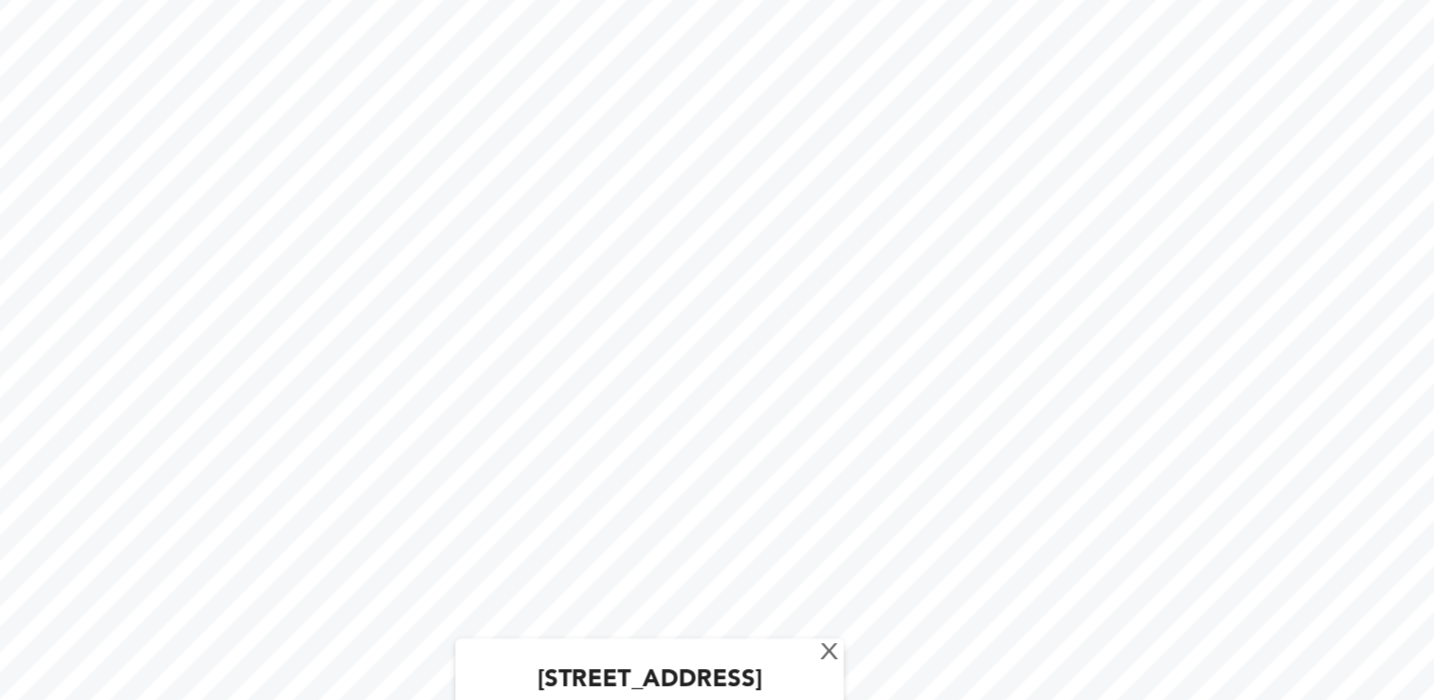 click on "Map Search Valuation    0 Log out        [GEOGRAPHIC_DATA] 5LQ        Search      [GEOGRAPHIC_DATA] 5LQ Average Sold Price ft²   m² £196/ft² £ 279/ft² £361/ft² Houses All Flats    Search Settings           Legend       UK Average Price   for [DATE] £ 339 / ft²      +6.1% Source:   Land Registry Data - [DATE] [GEOGRAPHIC_DATA] & [GEOGRAPHIC_DATA] - Average £/ ft²  History [GEOGRAPHIC_DATA] & Wales - Total Quarterly Sales History
X Map Settings Basemap          Default hybrid Heatmap          Average Price landworth 2D   View Dynamic Heatmap   On Show Postcodes Show Boroughs 2D 3D Find Me X Property Search Radius   ¼ mile 402 Sales Rentals Planning    Live Market Listings   Rightmove Off   On     Sold Property Prices   HM Land Registry Off   On     Room Rentals & Flatshares   SpareRoom   BETA Off   On     Planning Applications Local Authorities Off   On  Run Search" at bounding box center (717, 350) 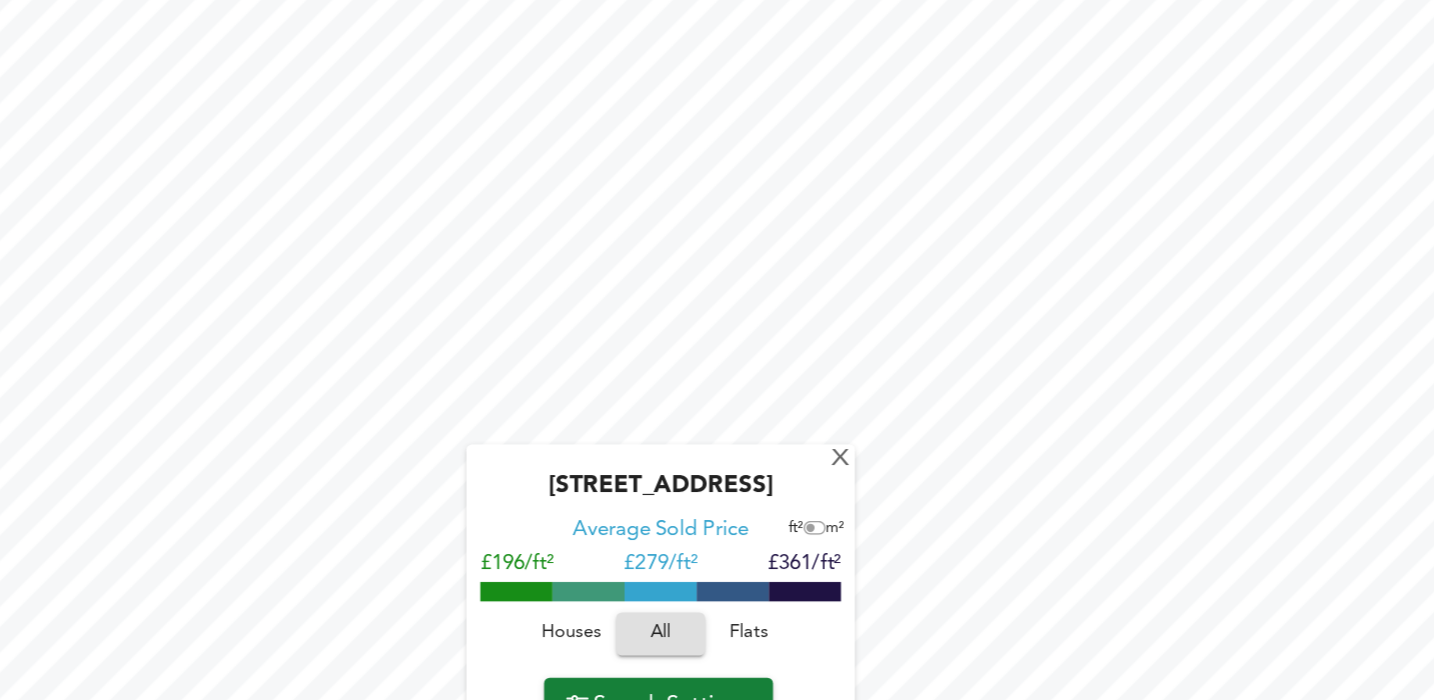 click on "Map Search Valuation    0 Log out        [GEOGRAPHIC_DATA] 5LQ        Search      [GEOGRAPHIC_DATA] 5LQ Average Sold Price ft²   m² £196/ft² £ 279/ft² £361/ft² Houses All Flats    Search Settings           Legend       UK Average Price   for [DATE] £ 339 / ft²      +6.1% Source:   Land Registry Data - [DATE] [GEOGRAPHIC_DATA] & [GEOGRAPHIC_DATA] - Average £/ ft²  History [GEOGRAPHIC_DATA] & Wales - Total Quarterly Sales History
X Map Settings Basemap          Default hybrid Heatmap          Average Price landworth 2D   View Dynamic Heatmap   On Show Postcodes Show Boroughs 2D 3D Find Me X Property Search Radius   ¼ mile 402 Sales Rentals Planning    Live Market Listings   Rightmove Off   On     Sold Property Prices   HM Land Registry Off   On     Room Rentals & Flatshares   SpareRoom   BETA Off   On     Planning Applications Local Authorities Off   On  Run Search" at bounding box center [717, 350] 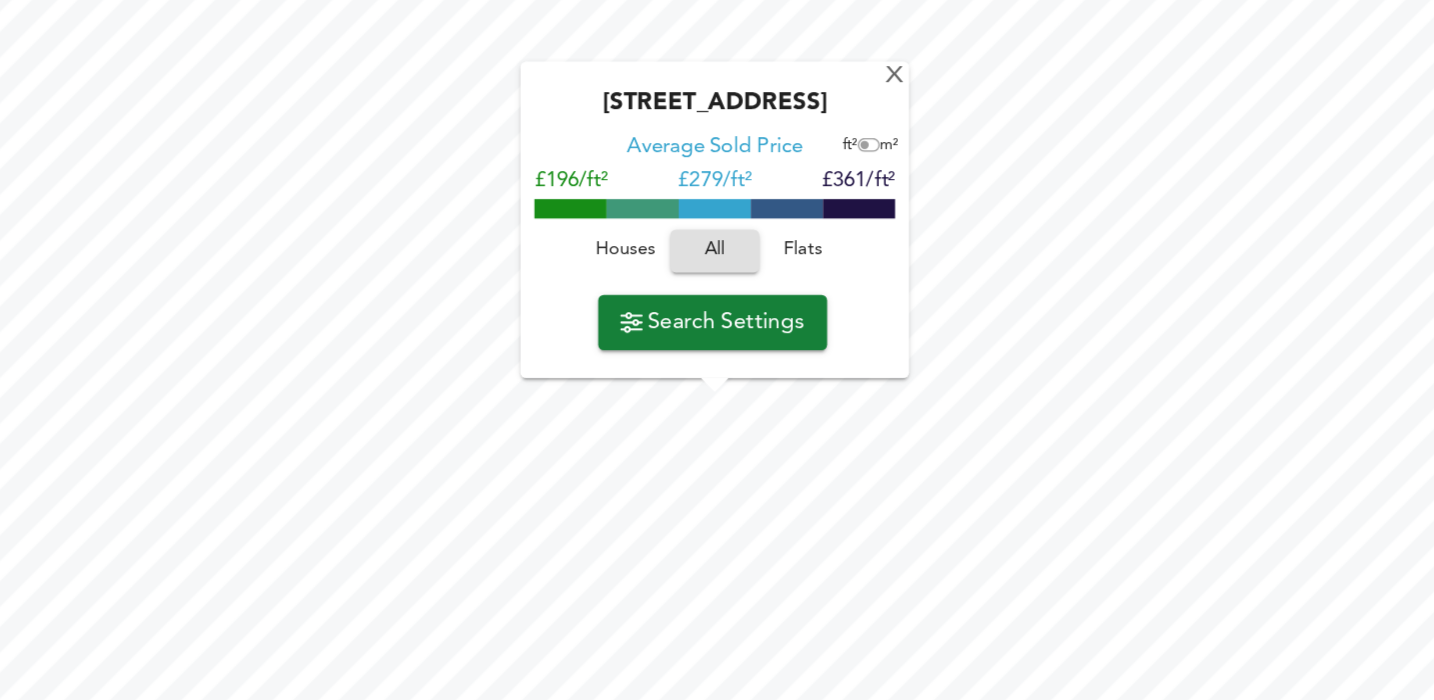 click on "Map Search Valuation    0 Log out        [GEOGRAPHIC_DATA] 5LQ        Search      [GEOGRAPHIC_DATA] 5LQ Average Sold Price ft²   m² £196/ft² £ 279/ft² £361/ft² Houses All Flats    Search Settings           Legend       UK Average Price   for [DATE] £ 339 / ft²      +6.1% Source:   Land Registry Data - [DATE] [GEOGRAPHIC_DATA] & [GEOGRAPHIC_DATA] - Average £/ ft²  History [GEOGRAPHIC_DATA] & Wales - Total Quarterly Sales History
X Map Settings Basemap          Default hybrid Heatmap          Average Price landworth 2D   View Dynamic Heatmap   On Show Postcodes Show Boroughs 2D 3D Find Me X Property Search Radius   ¼ mile 402 Sales Rentals Planning    Live Market Listings   Rightmove Off   On     Sold Property Prices   HM Land Registry Off   On     Room Rentals & Flatshares   SpareRoom   BETA Off   On     Planning Applications Local Authorities Off   On  Run Search" at bounding box center [717, 350] 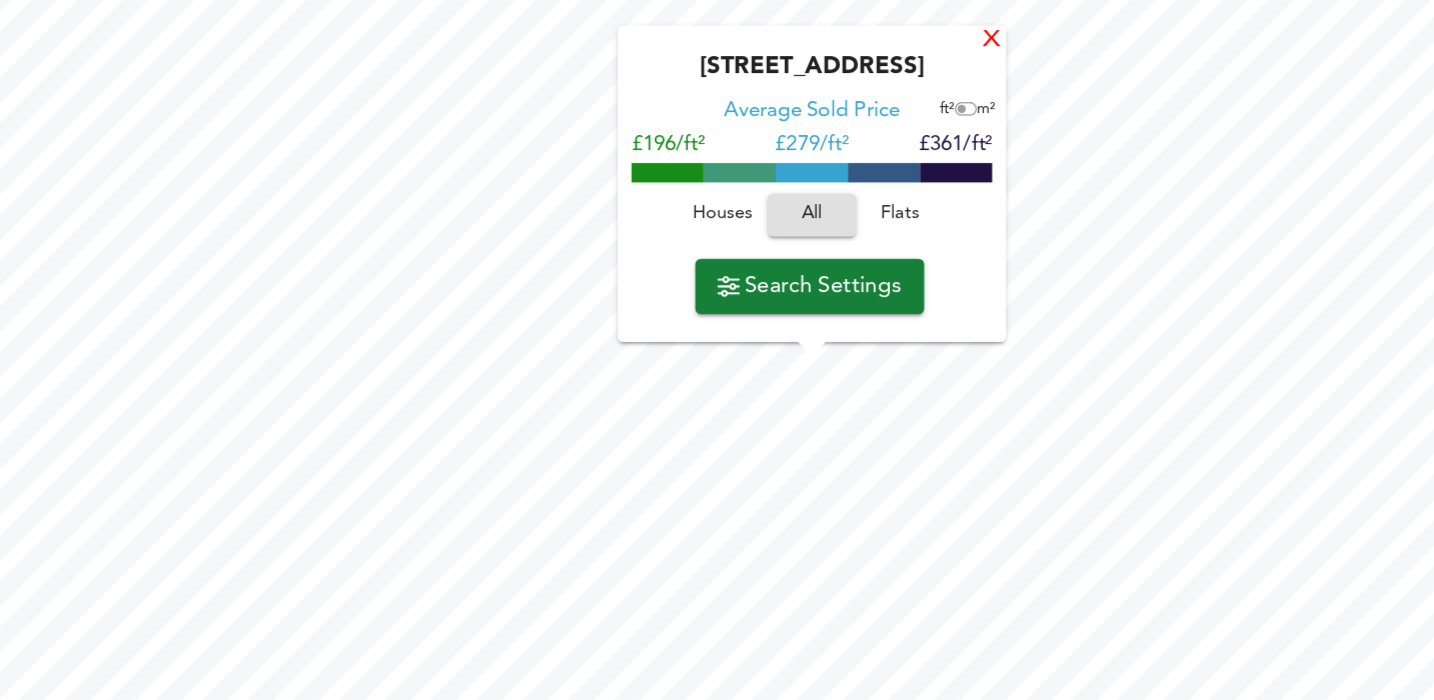 click on "X" at bounding box center [924, 159] 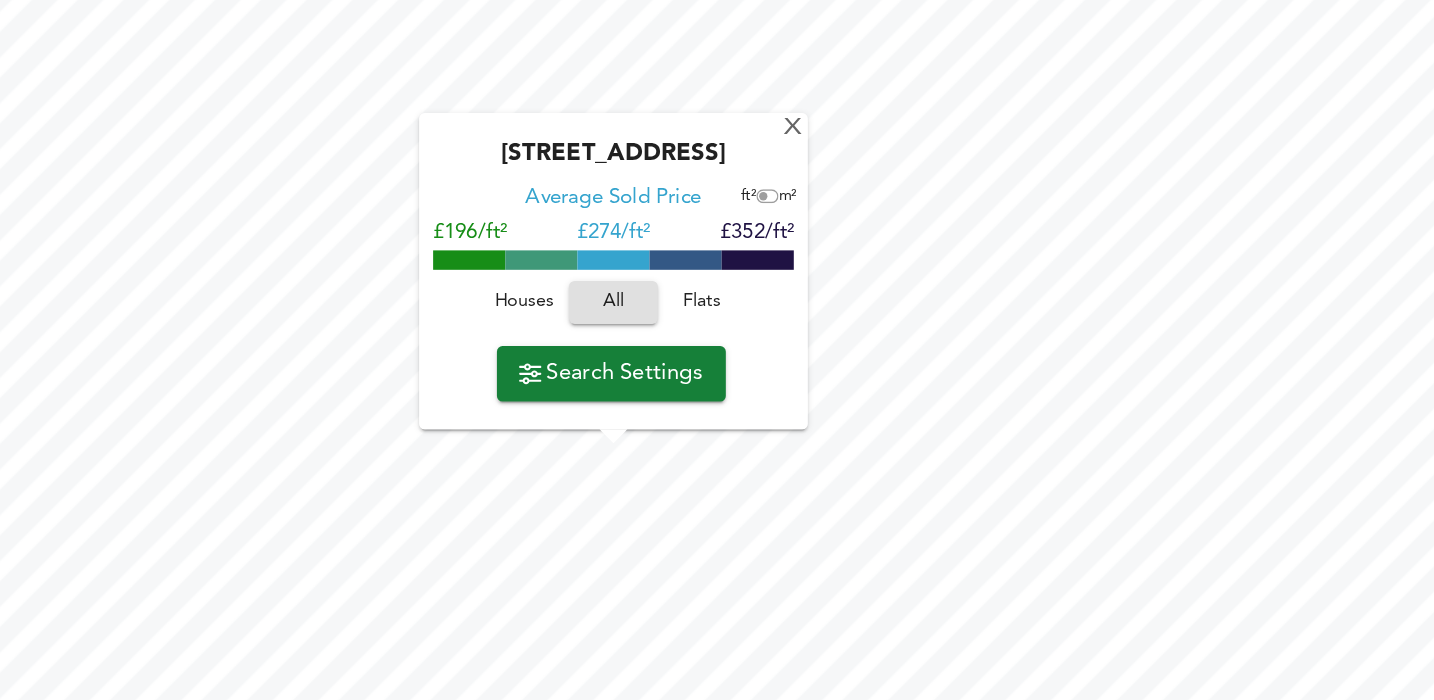click on "Search Settings" at bounding box center (650, 399) 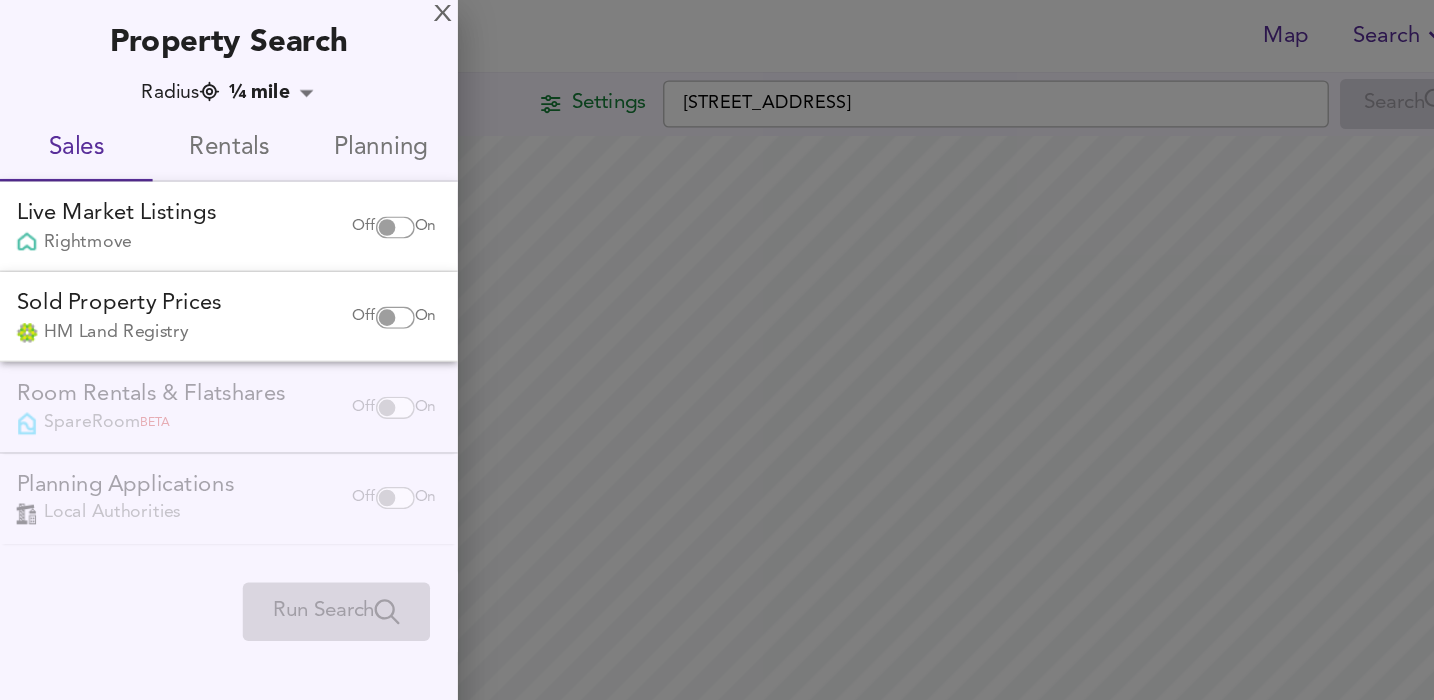 click on "Off   On" at bounding box center [284, 164] 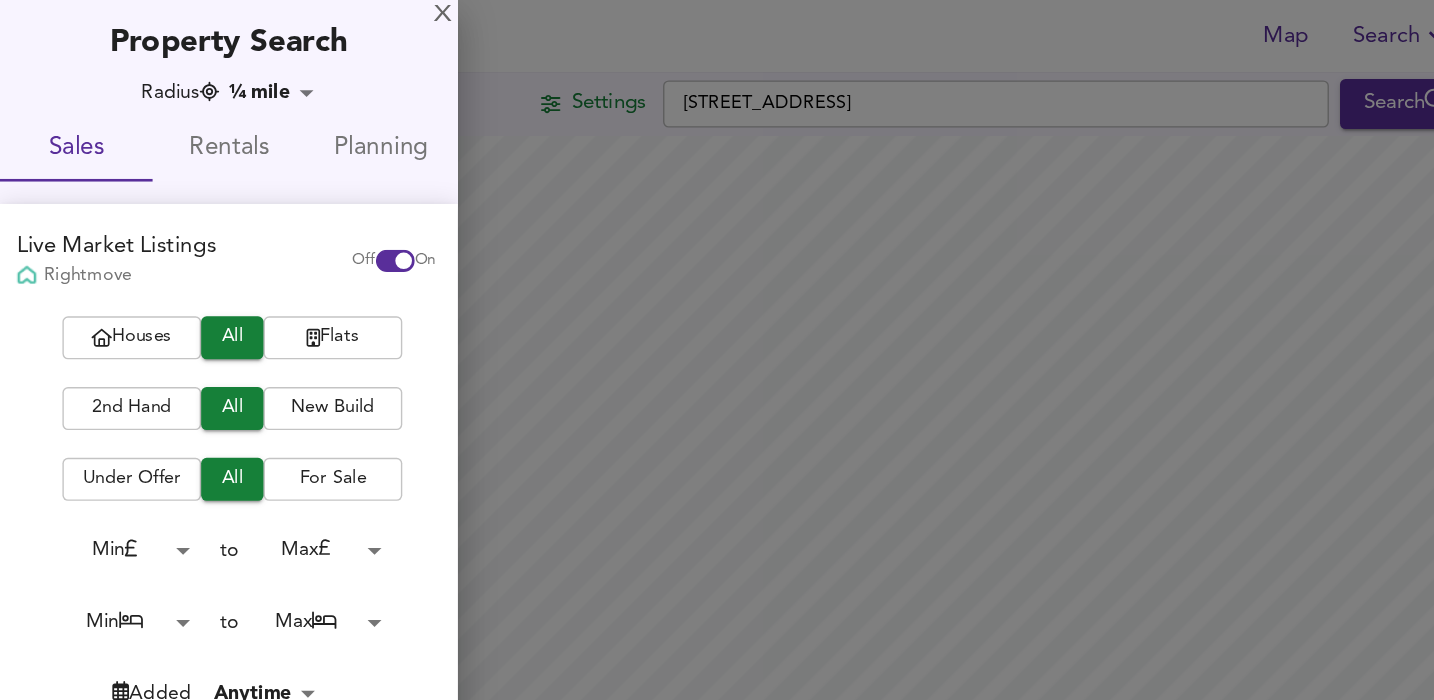 scroll, scrollTop: -4, scrollLeft: 0, axis: vertical 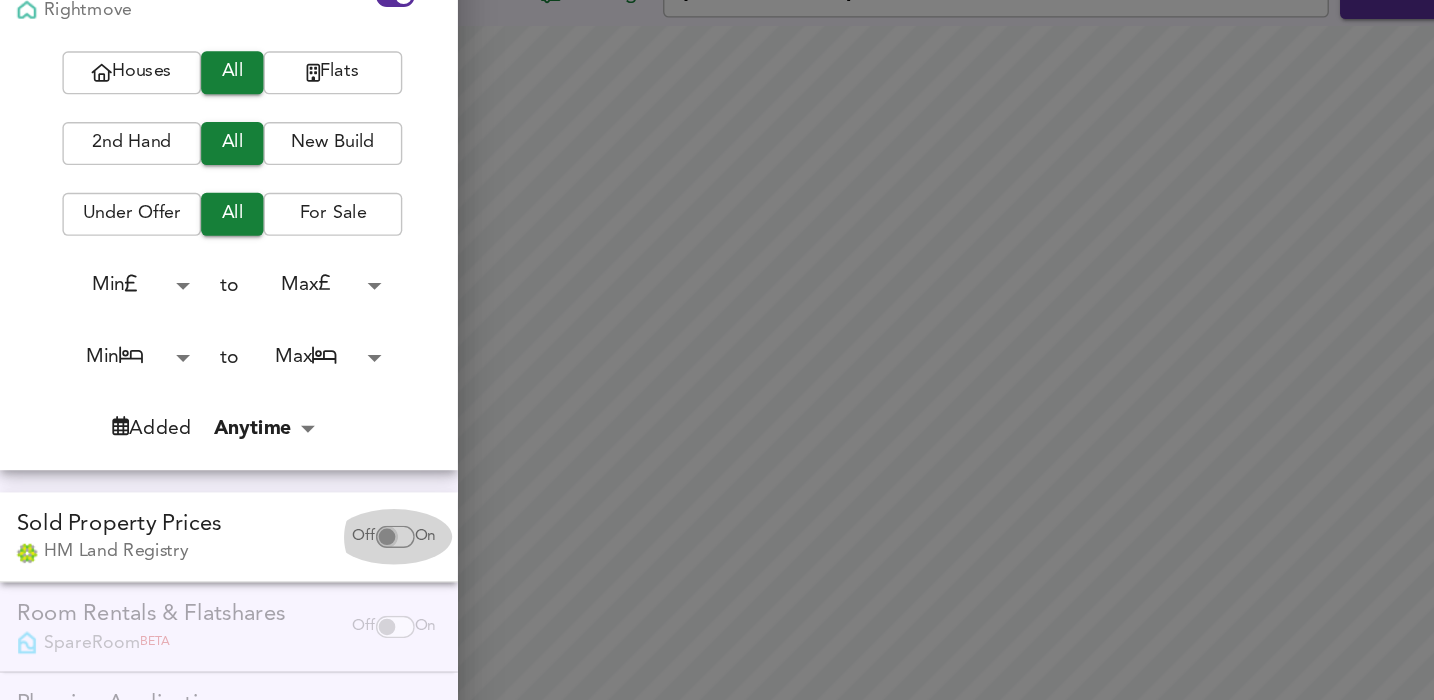 click at bounding box center [279, 466] 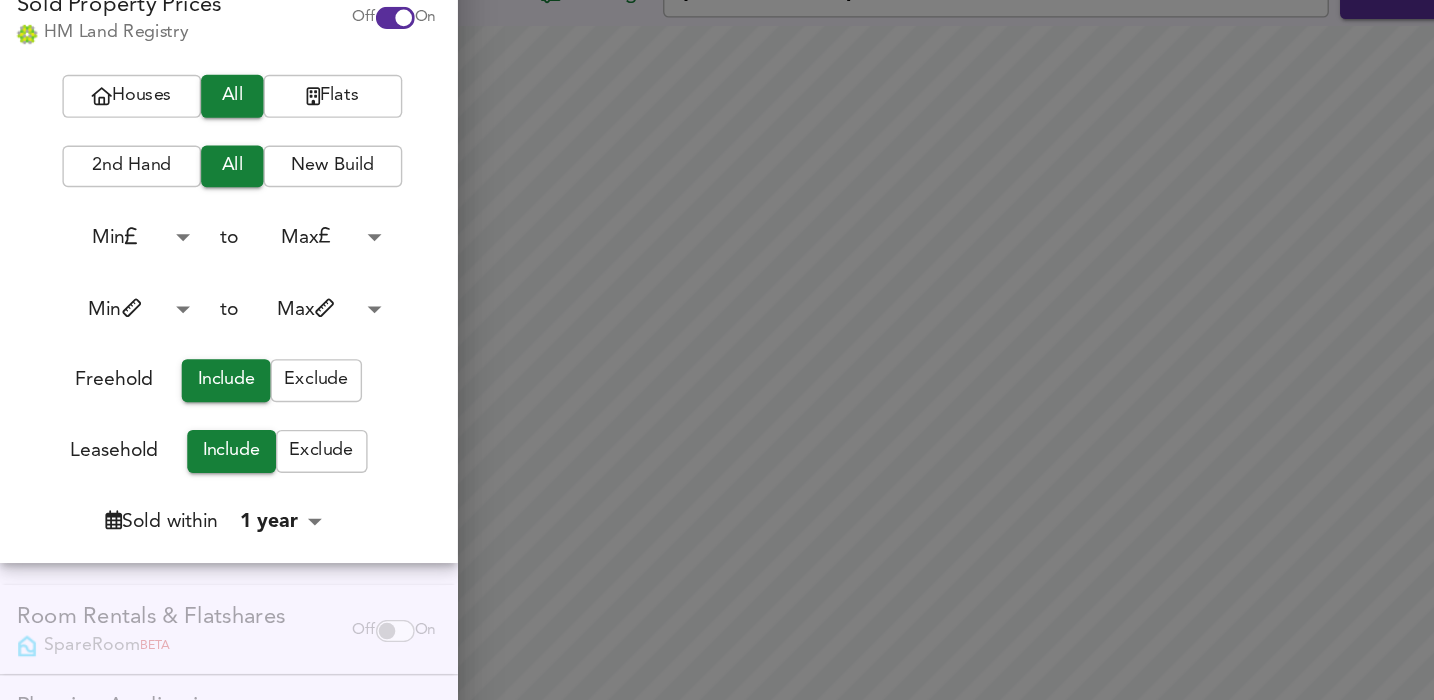 scroll, scrollTop: 493, scrollLeft: 0, axis: vertical 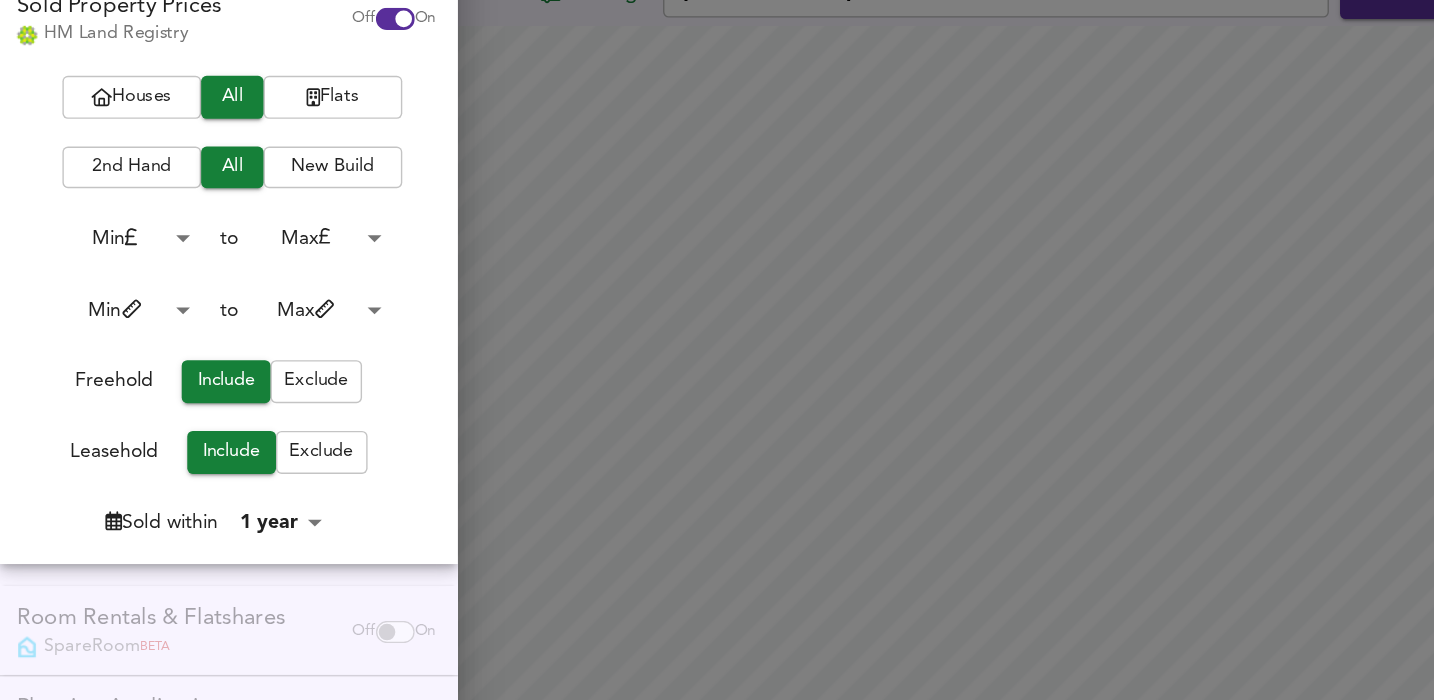 click on "Map Search Valuation    0 Log out        [GEOGRAPHIC_DATA]        Search              Legend       UK Average Price   for [DATE] £ 339 / ft²      +6.1% Source:   Land Registry Data - [DATE] [GEOGRAPHIC_DATA] & [GEOGRAPHIC_DATA] - Average £/ ft²  History [GEOGRAPHIC_DATA] & [GEOGRAPHIC_DATA] - Total Quarterly Sales History
X Map Settings Basemap          Default hybrid Heatmap          Average Price landworth 2D   View Dynamic Heatmap   On Show Postcodes Show Boroughs 2D 3D Find Me X Property Search Radius   ¼ mile 402 Sales Rentals Planning    Live Market Listings   Rightmove Off   On    Houses All   Flats 2nd Hand All New Build Under Offer All For Sale Min   0 to Max   200000000   Min   0 to Max   50   Added Anytime -1    Sold Property Prices   HM Land Registry Off   On    Houses All   Flats 2nd Hand All New Build Min   0 to Max   200000000 Min   0 to Max   100000 Freehold    Include Exclude Leasehold  Include Exclude 1 year 12" at bounding box center (717, 350) 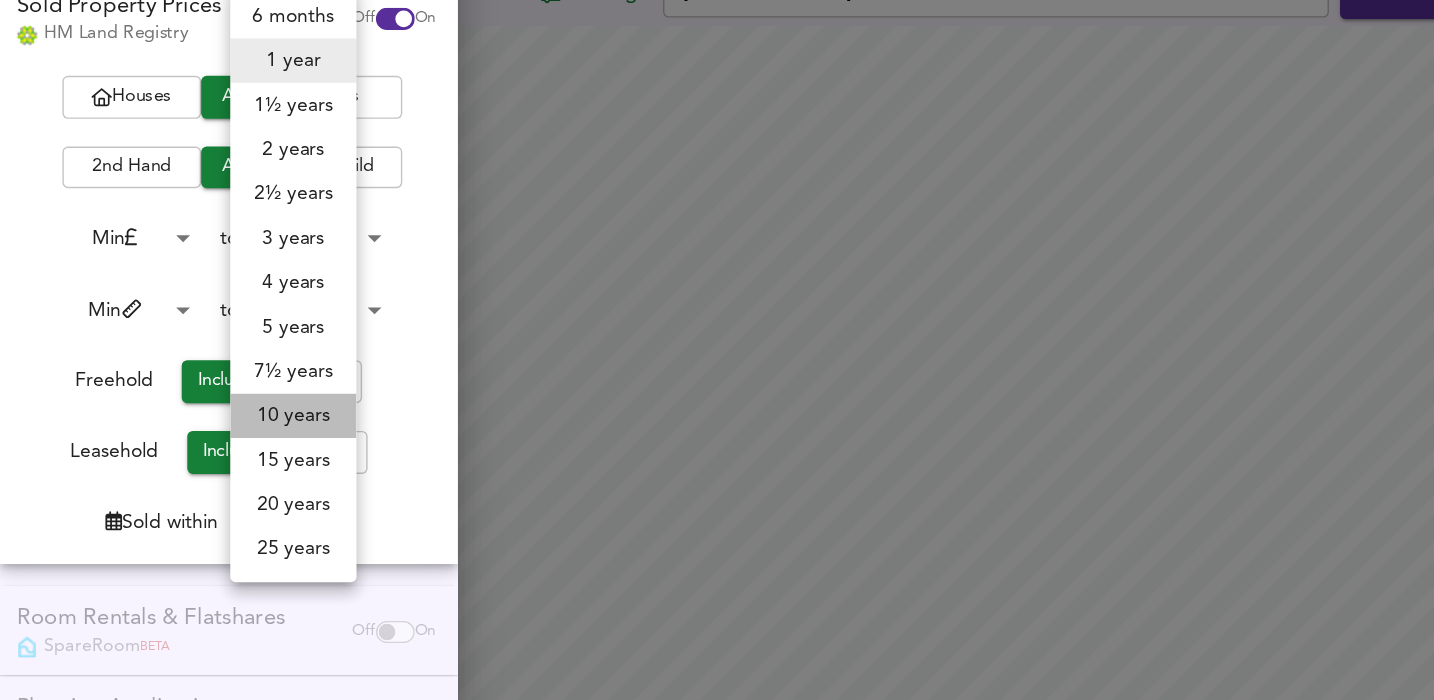 click on "10 years" at bounding box center [211, 379] 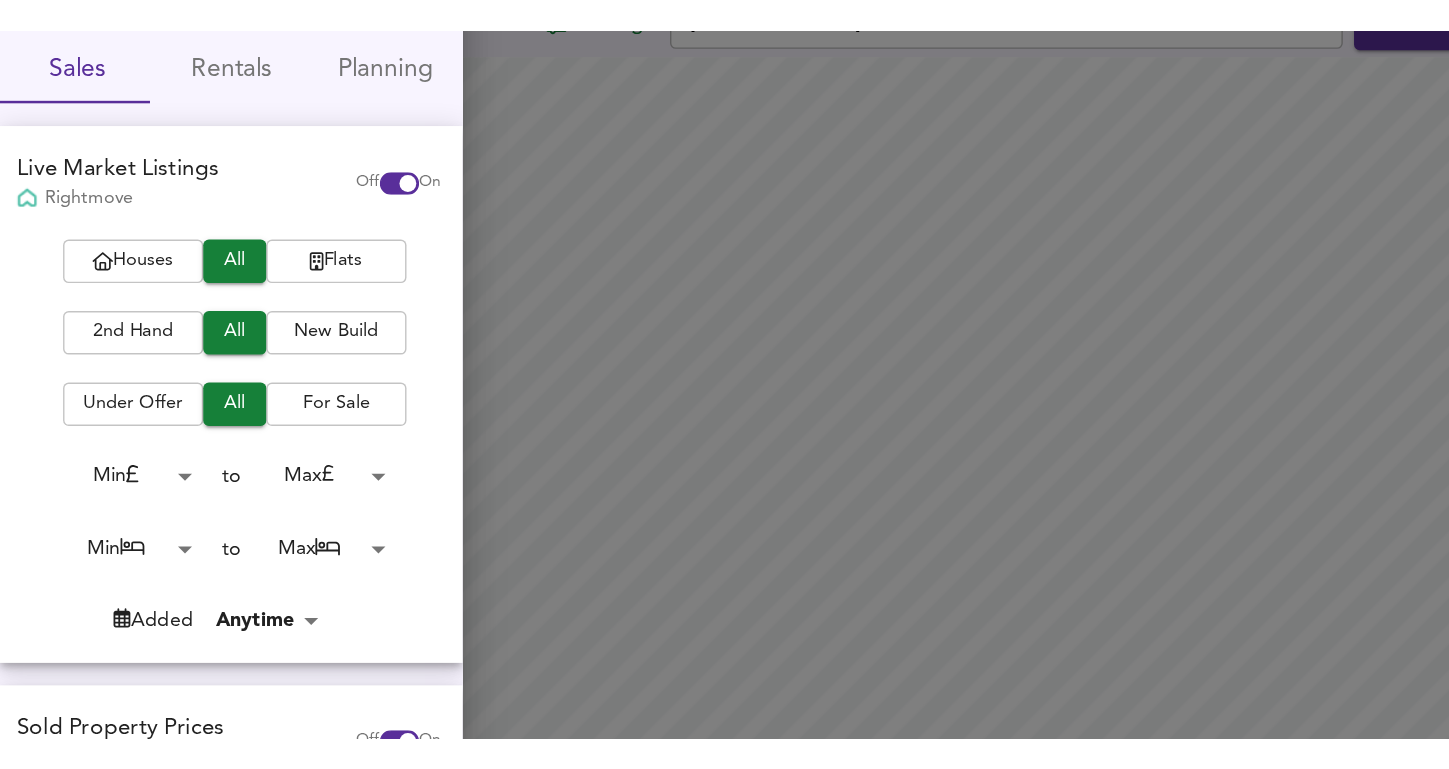 scroll, scrollTop: 0, scrollLeft: 0, axis: both 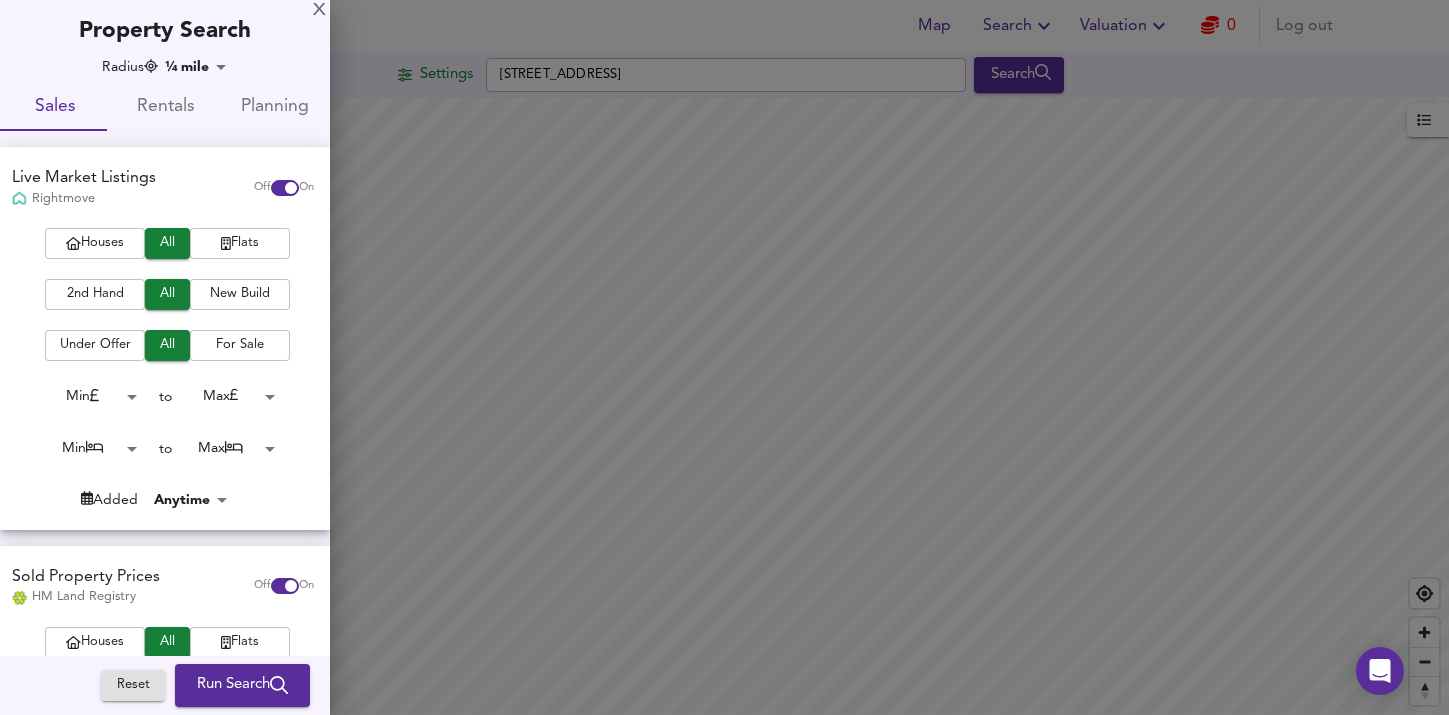 click on "Reset Run Search   Please enable at least one data source to run a search" at bounding box center (215, 686) 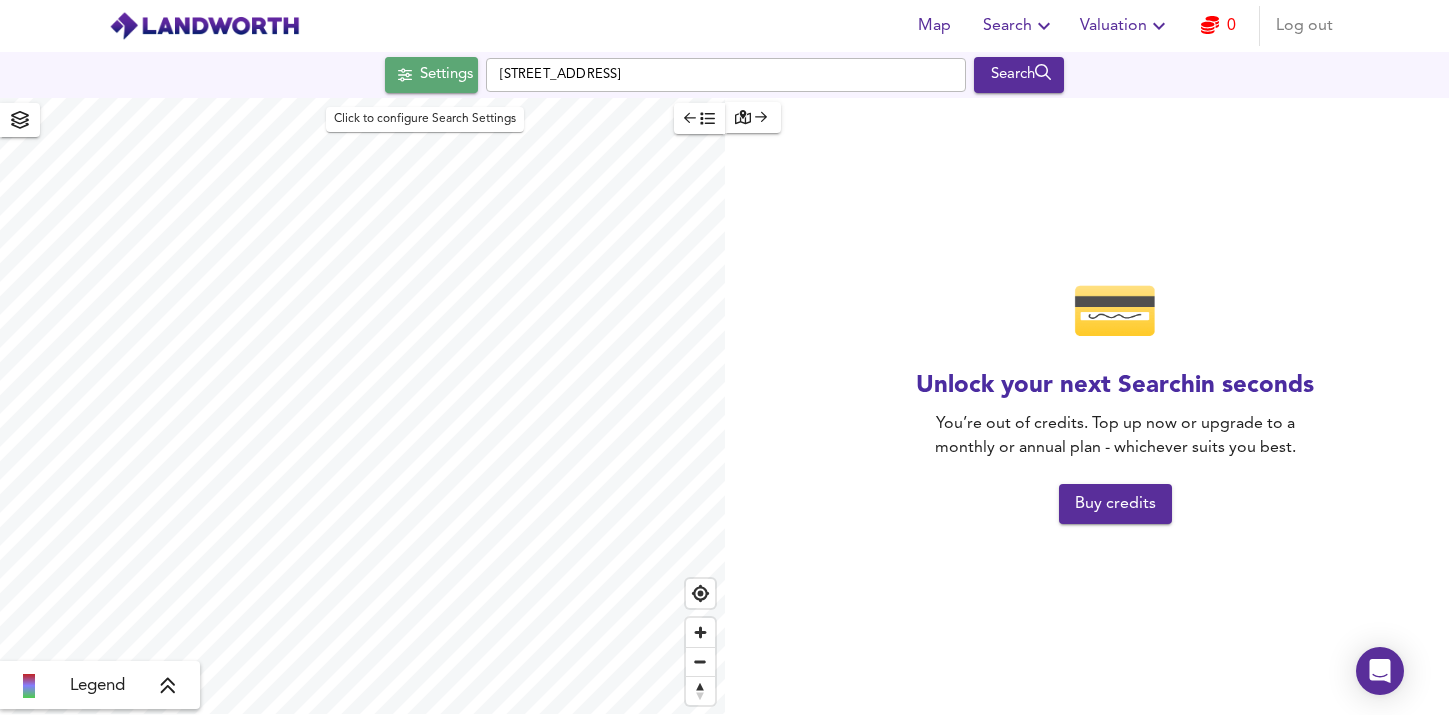 click on "Settings" at bounding box center [446, 75] 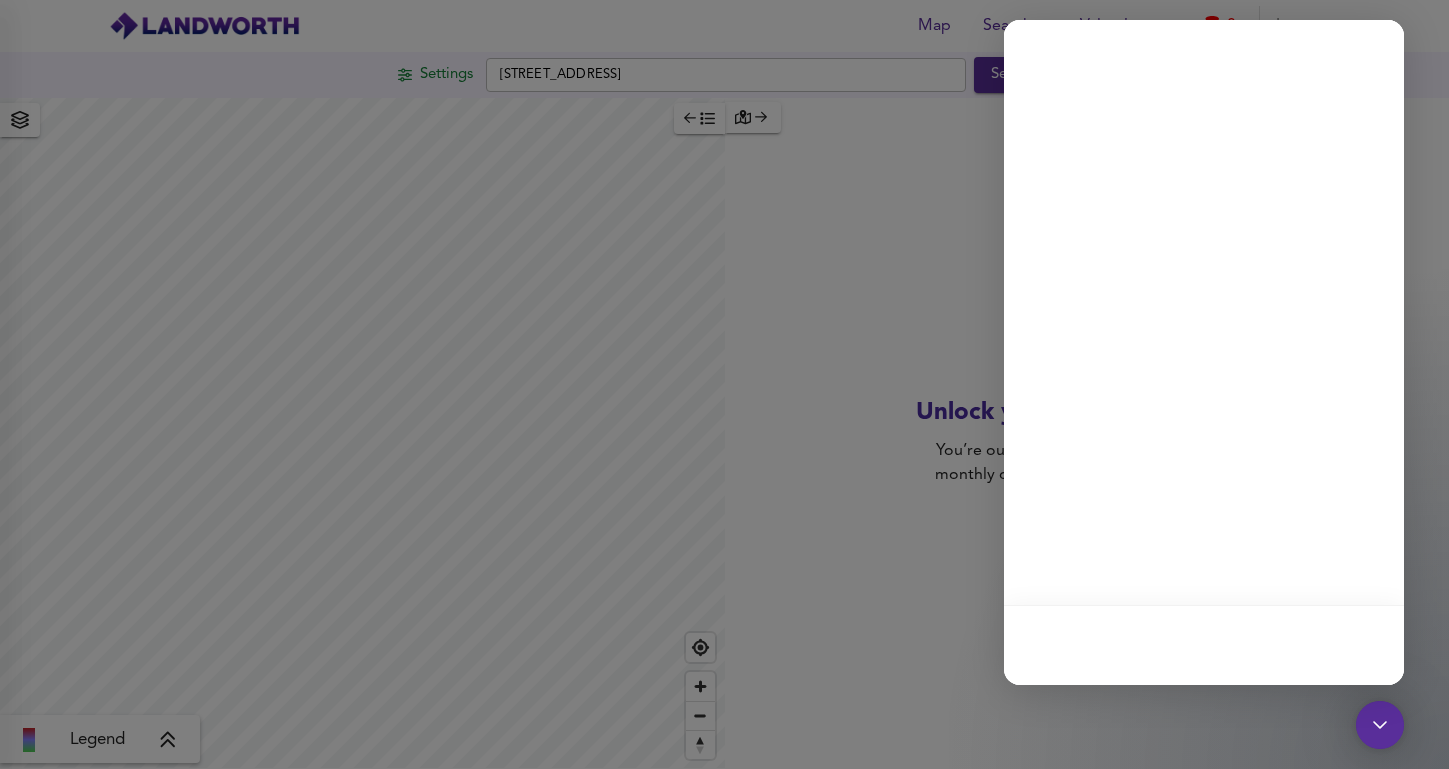 scroll, scrollTop: 0, scrollLeft: 0, axis: both 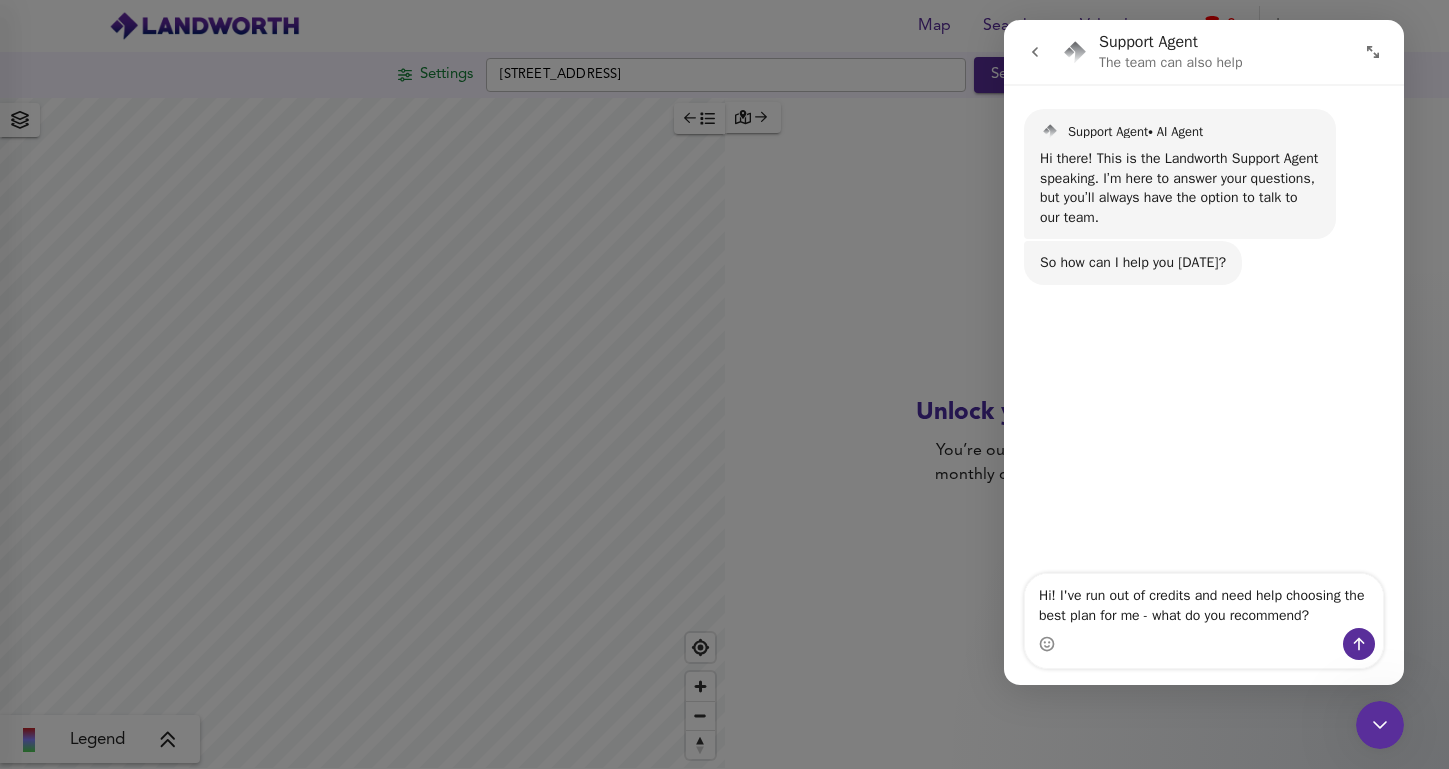 click 